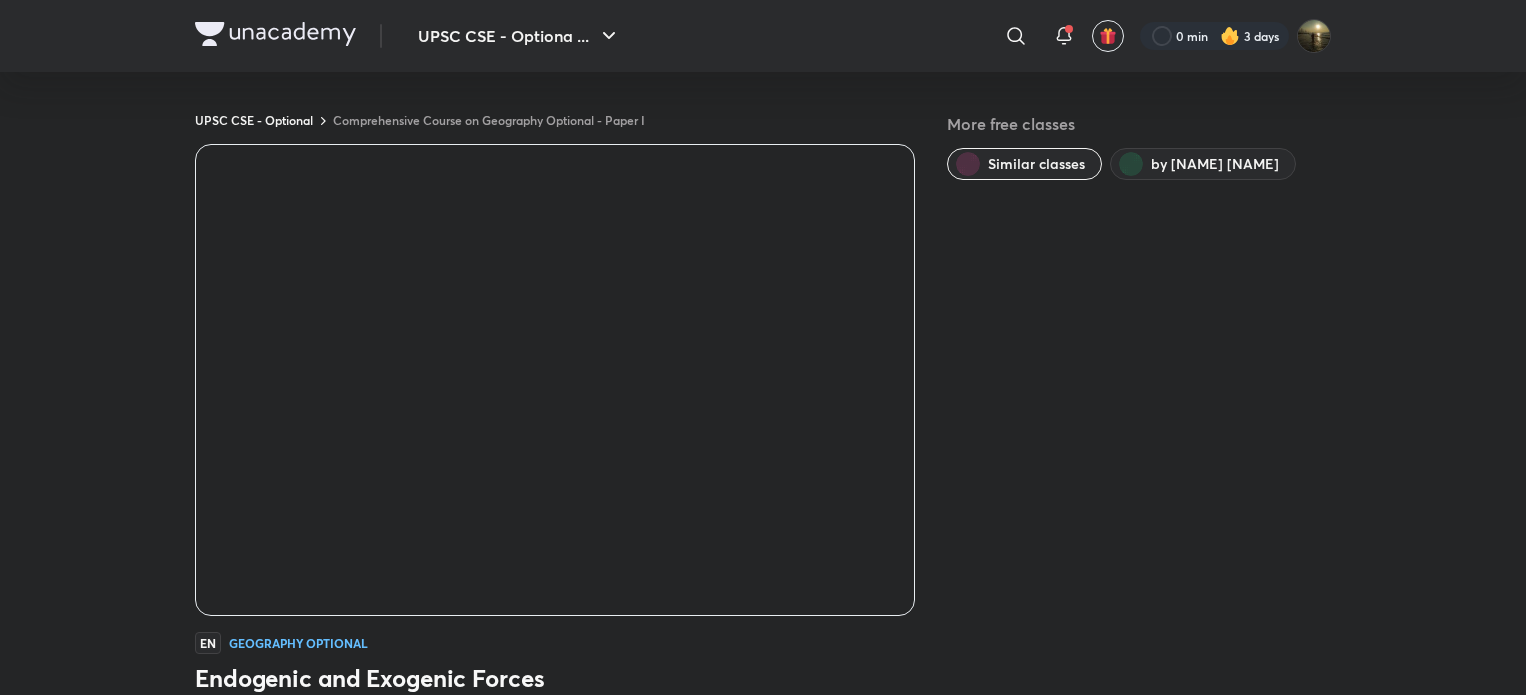 scroll, scrollTop: 0, scrollLeft: 0, axis: both 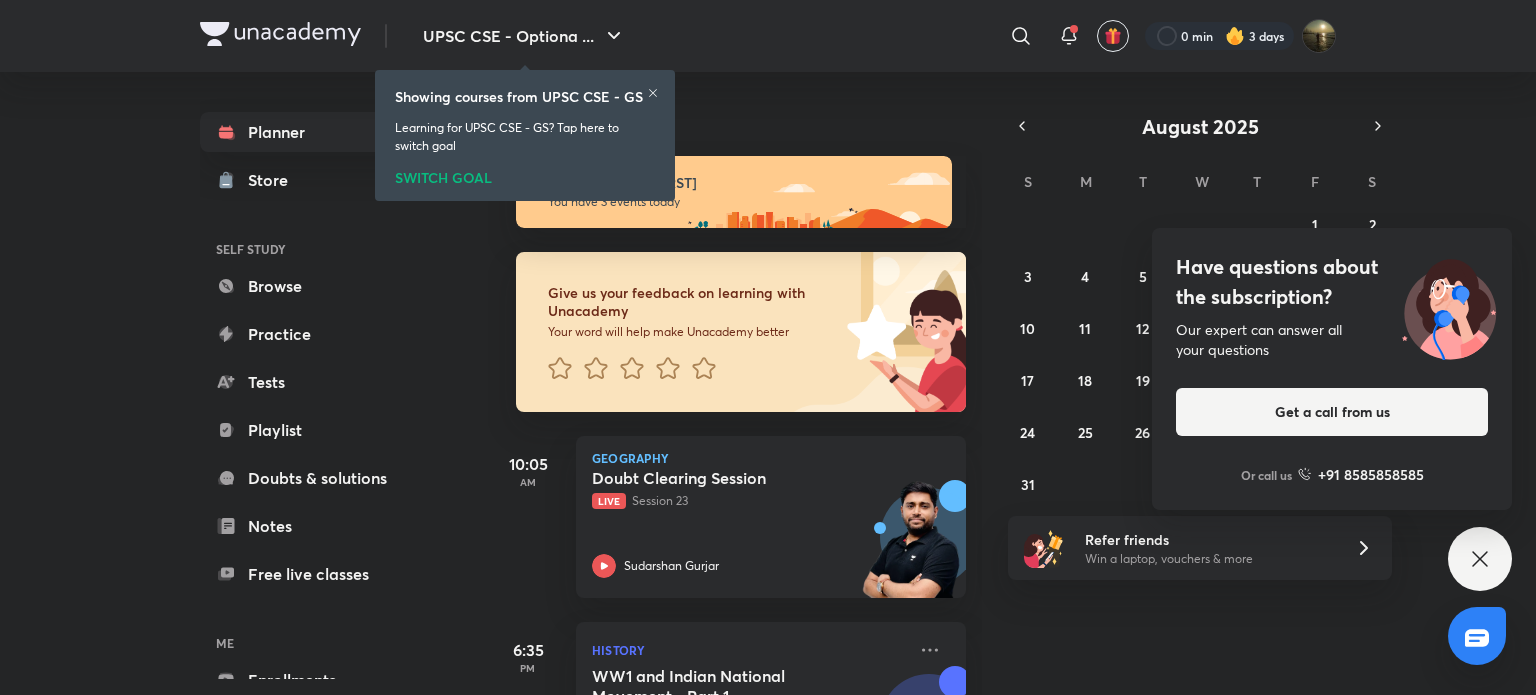 click 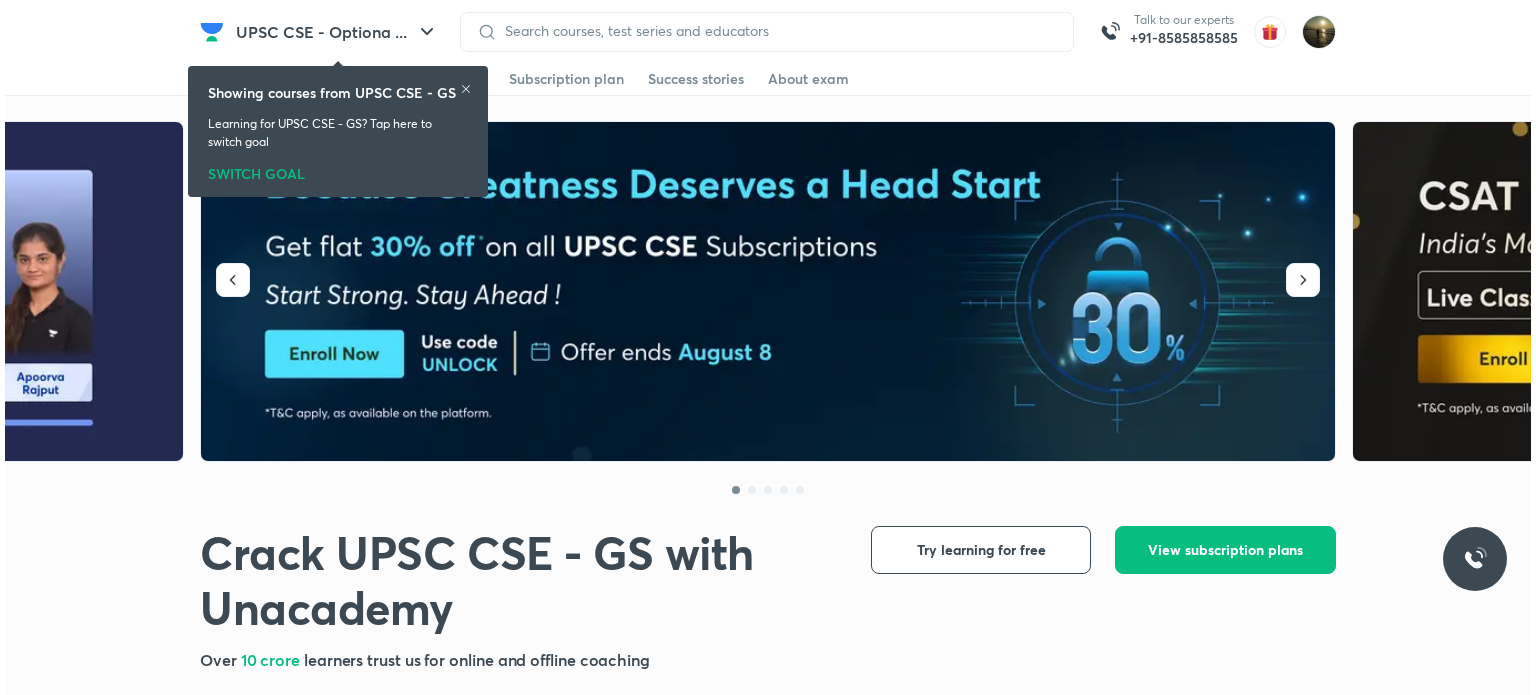 scroll, scrollTop: 0, scrollLeft: 0, axis: both 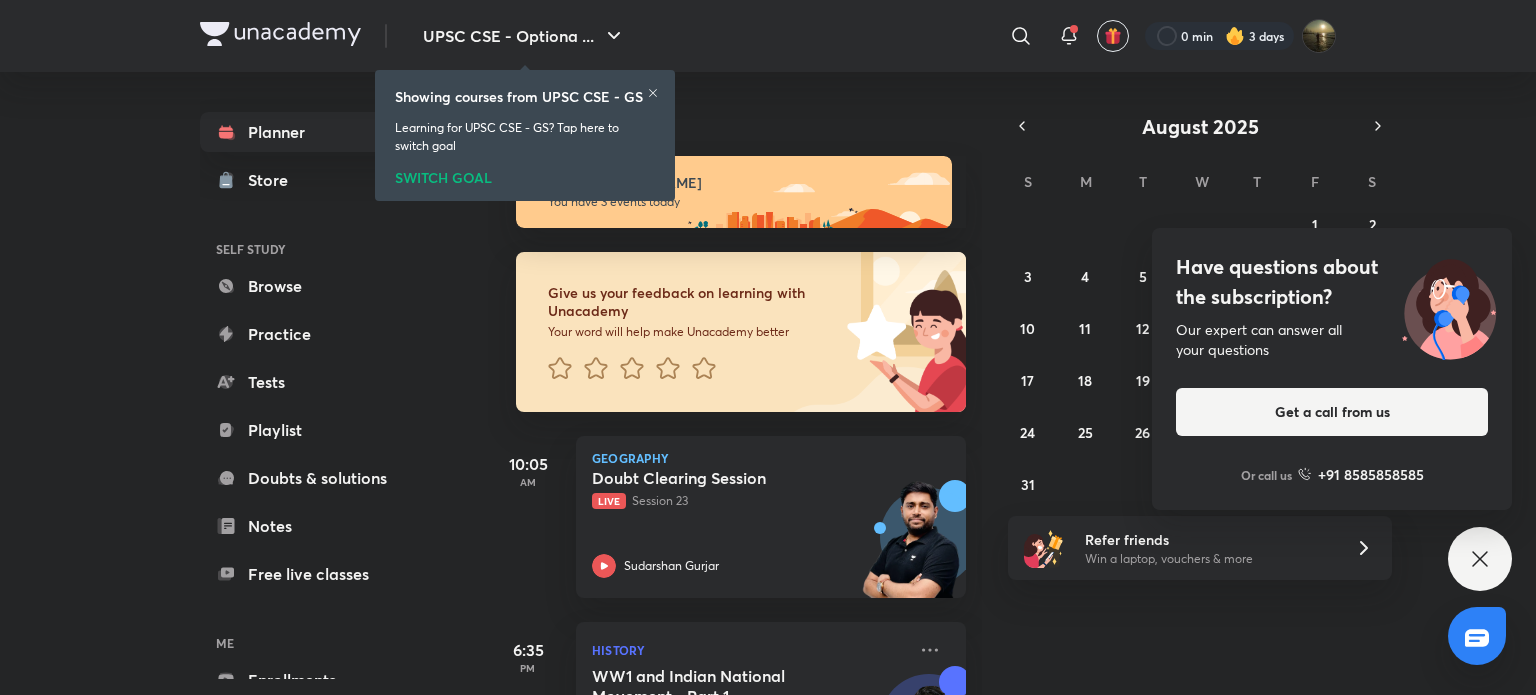 click on "Showing courses from UPSC CSE - GS" at bounding box center (525, 96) 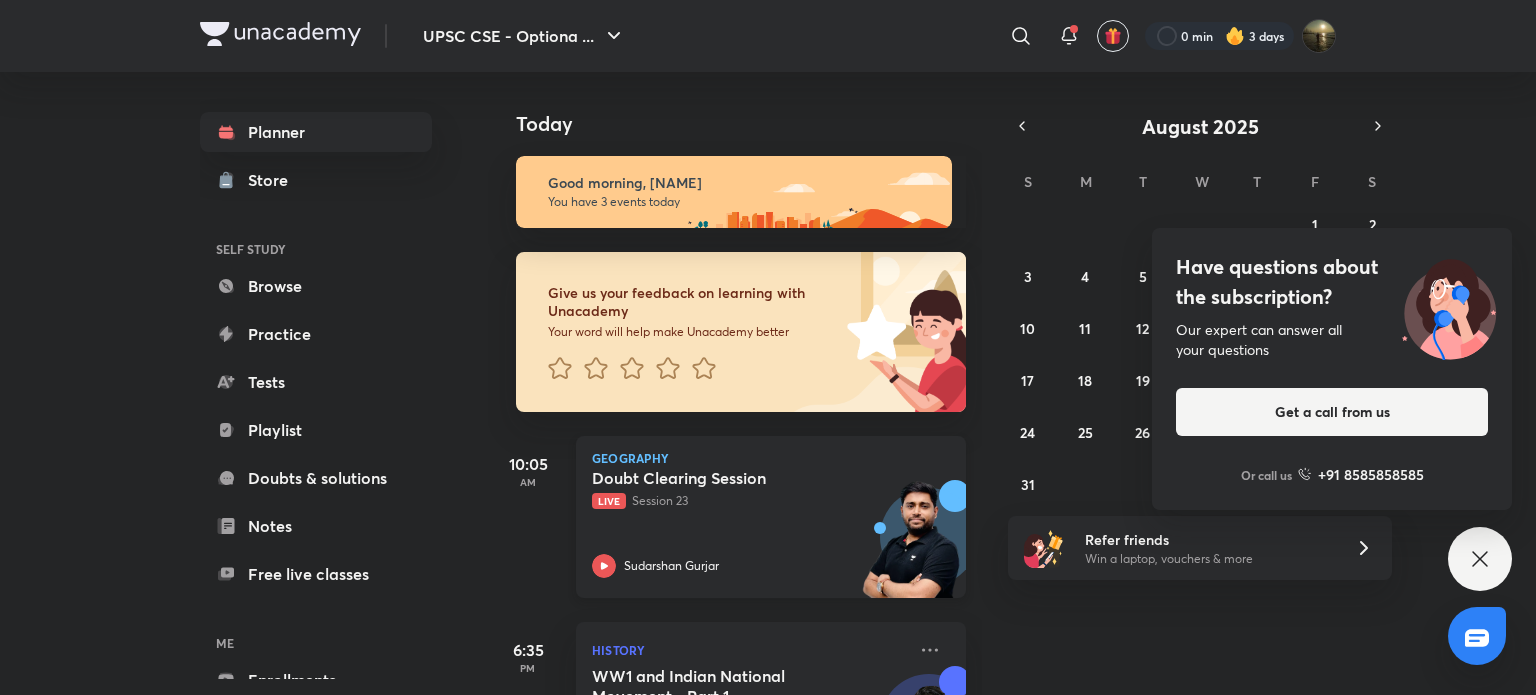 click on "Doubt Clearing Session Live Session 23 Sudarshan Gurjar" at bounding box center [749, 523] 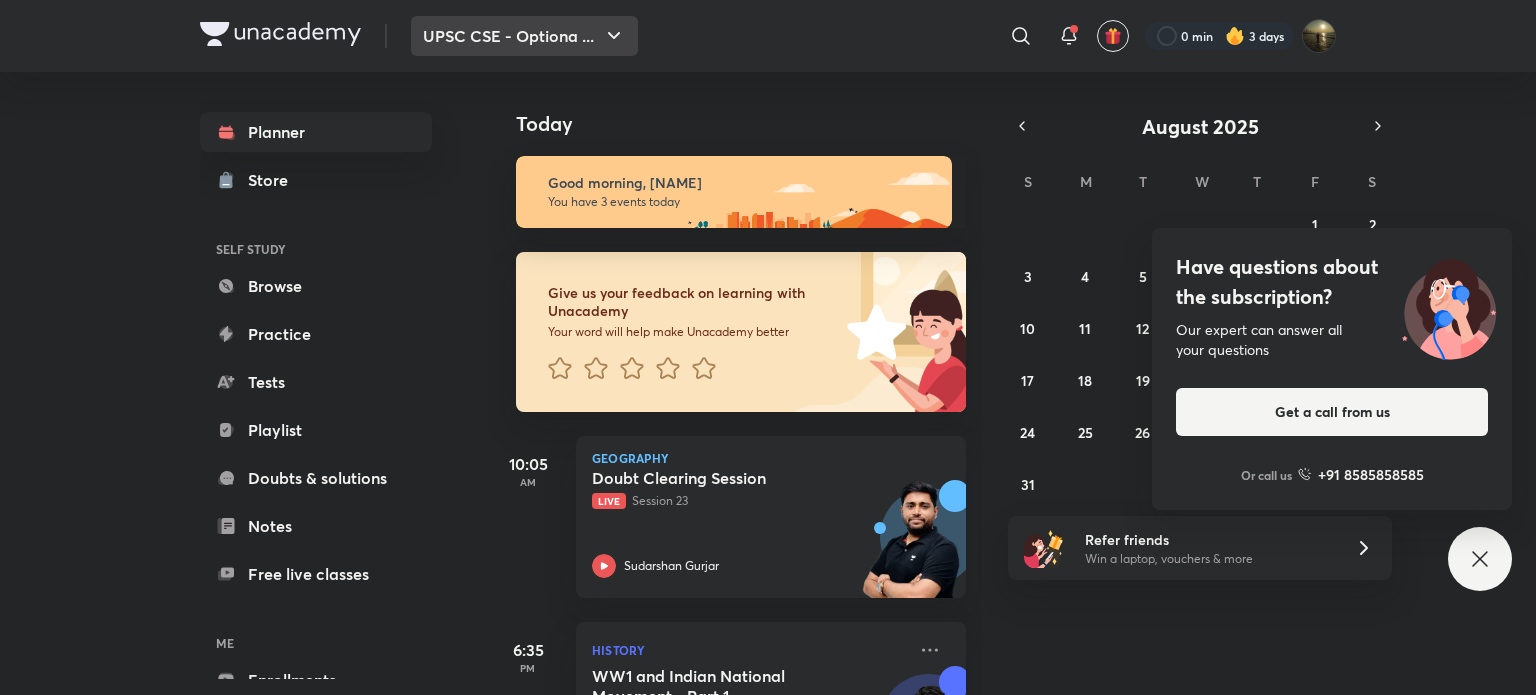 click 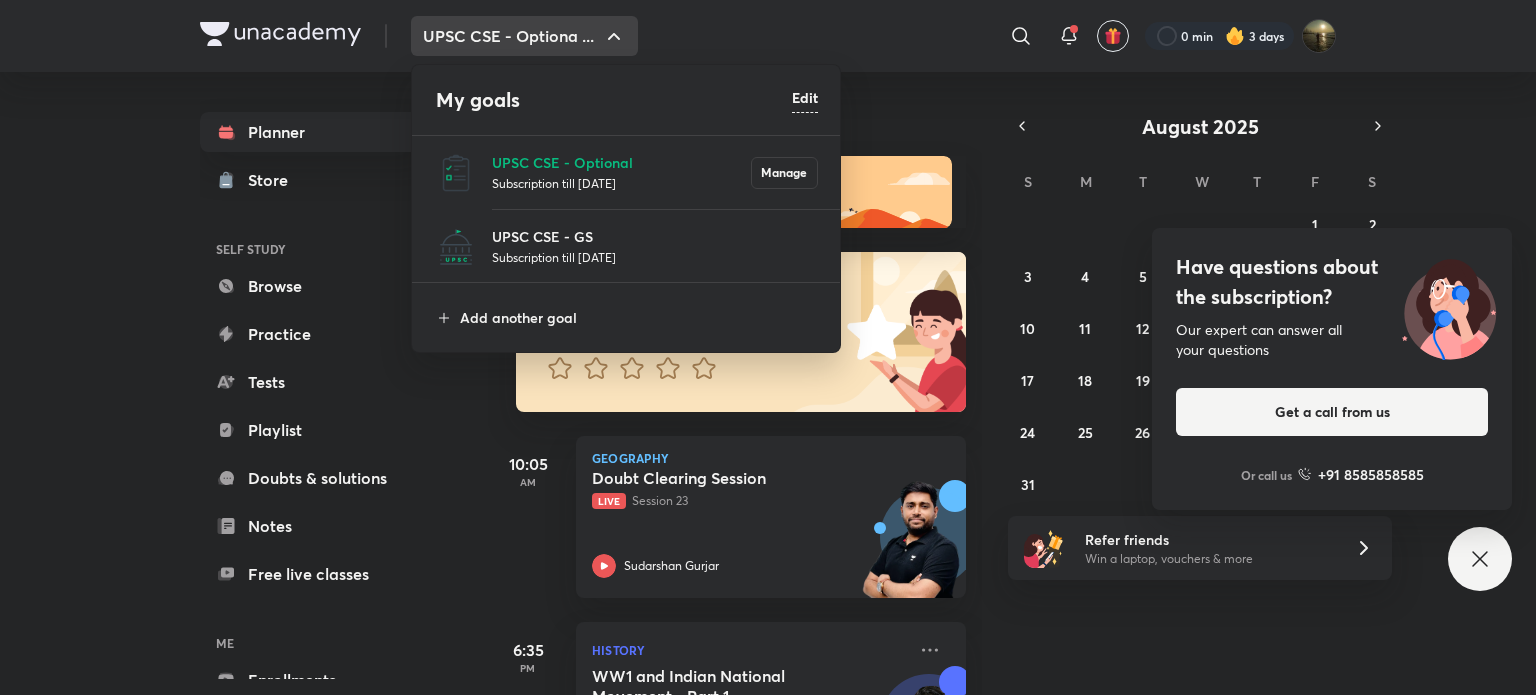 click on "UPSC CSE - Optional Subscription till 23 Oct 2026 Manage" at bounding box center (627, 172) 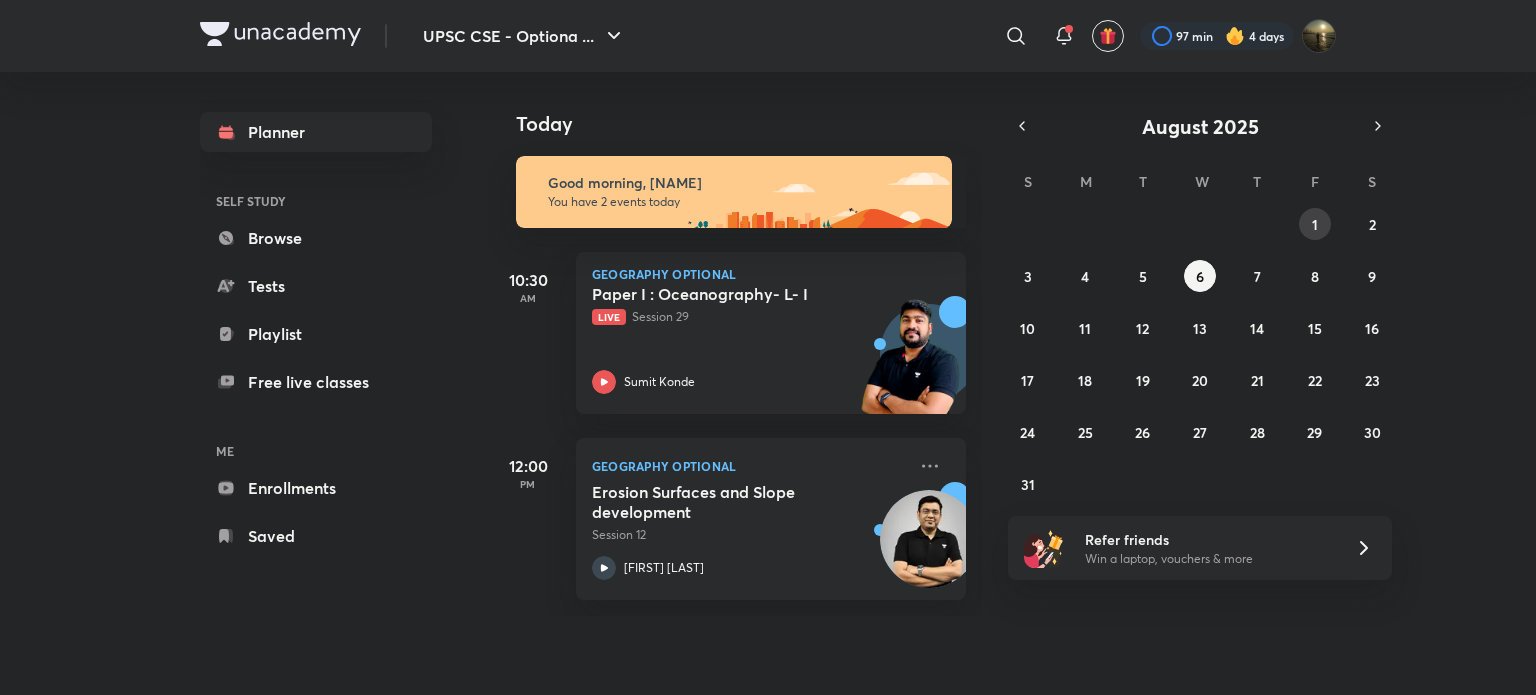 click on "1" at bounding box center (1315, 224) 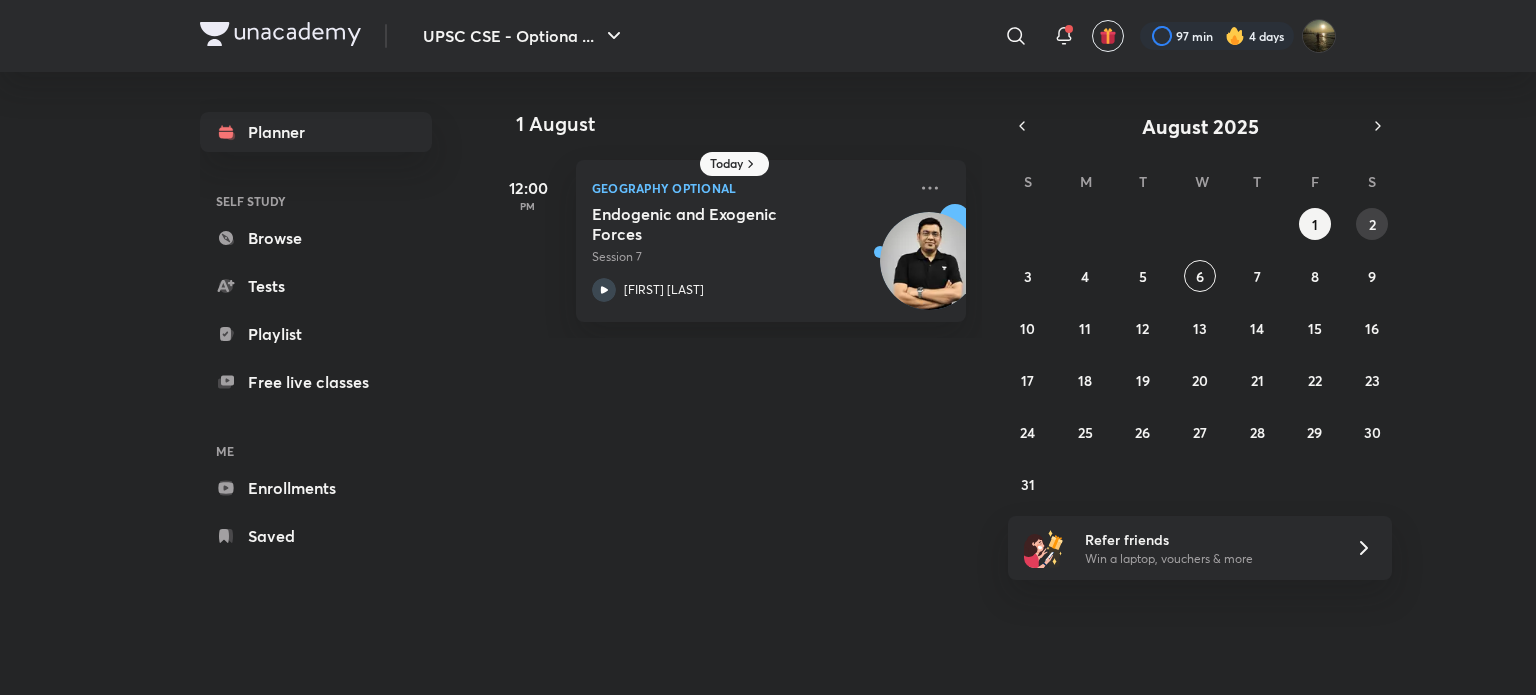 click on "2" at bounding box center [1372, 224] 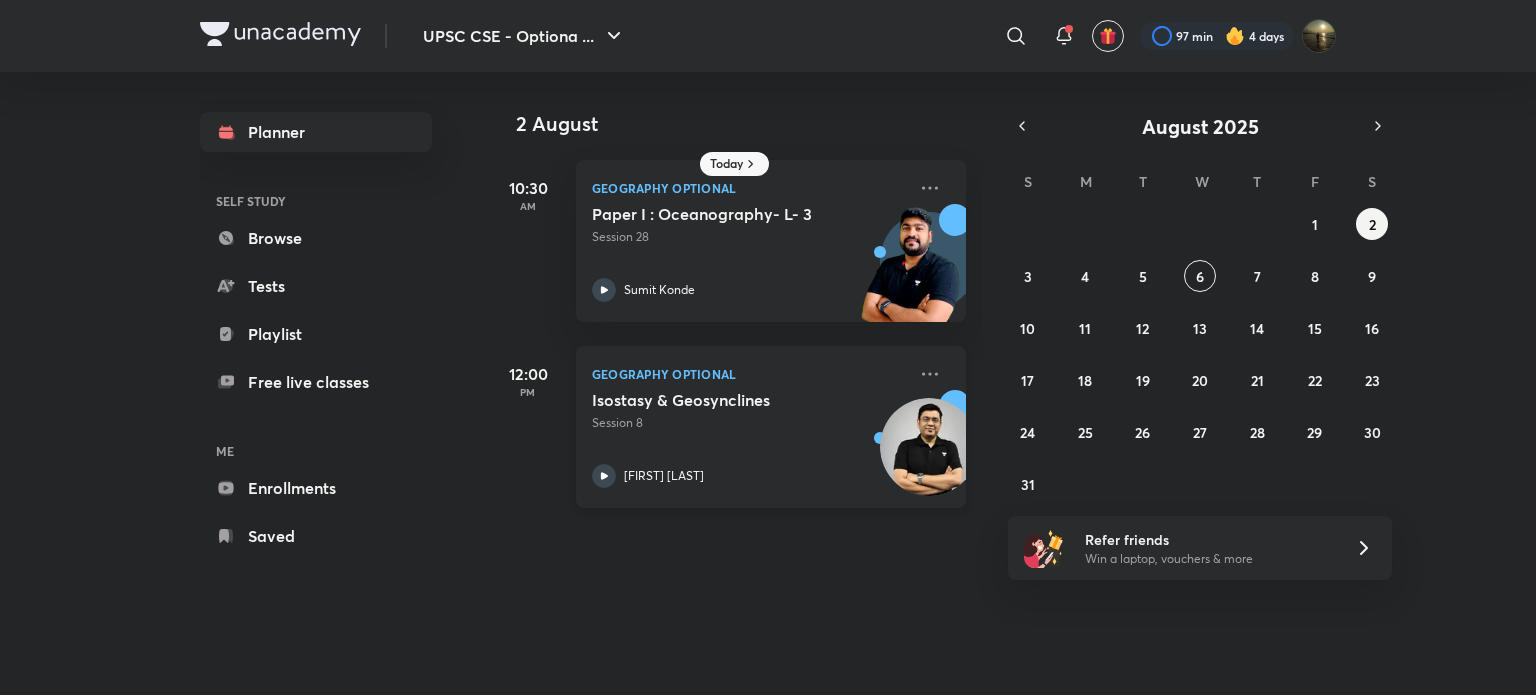 click on "Isostasy & Geosynclines Session 8 Mukesh Kumar Jha" at bounding box center [749, 439] 